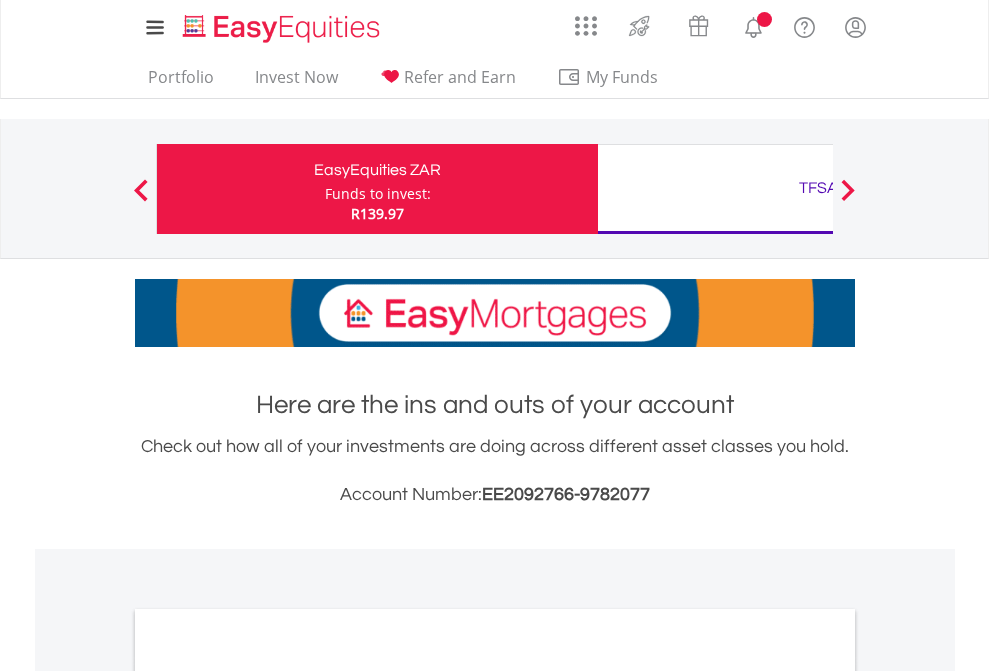 scroll, scrollTop: 0, scrollLeft: 0, axis: both 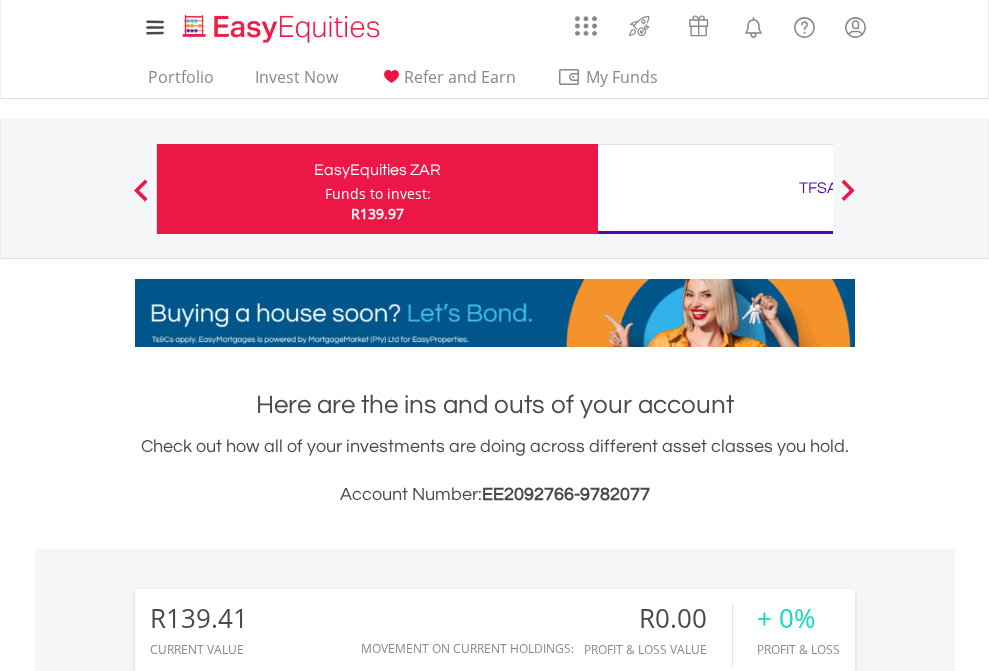 click on "Funds to invest:" at bounding box center (378, 194) 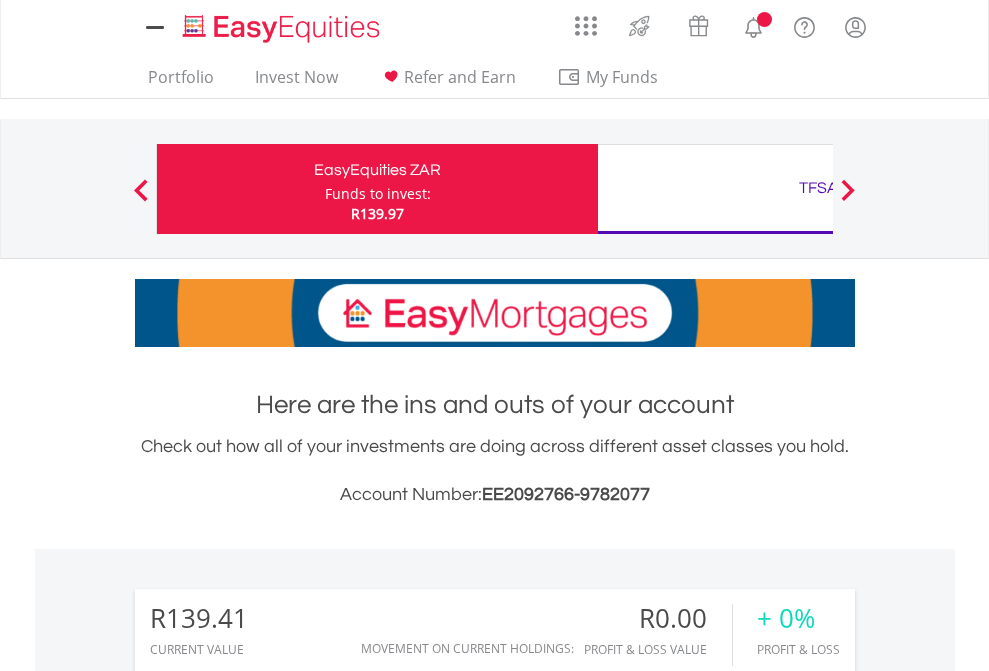 scroll, scrollTop: 0, scrollLeft: 0, axis: both 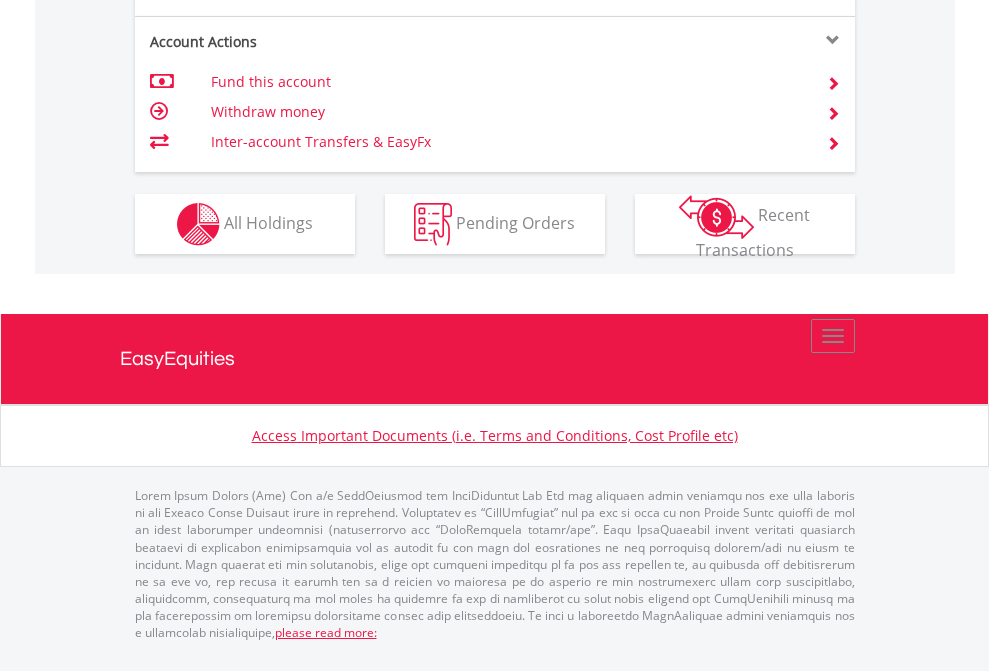 click on "Investment types" at bounding box center (706, -337) 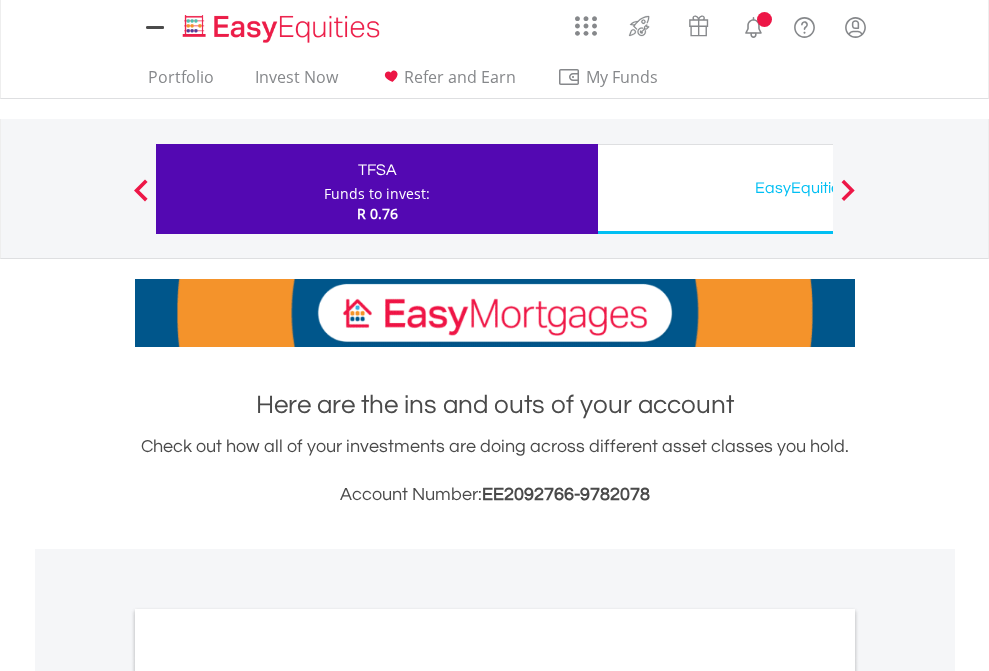 scroll, scrollTop: 0, scrollLeft: 0, axis: both 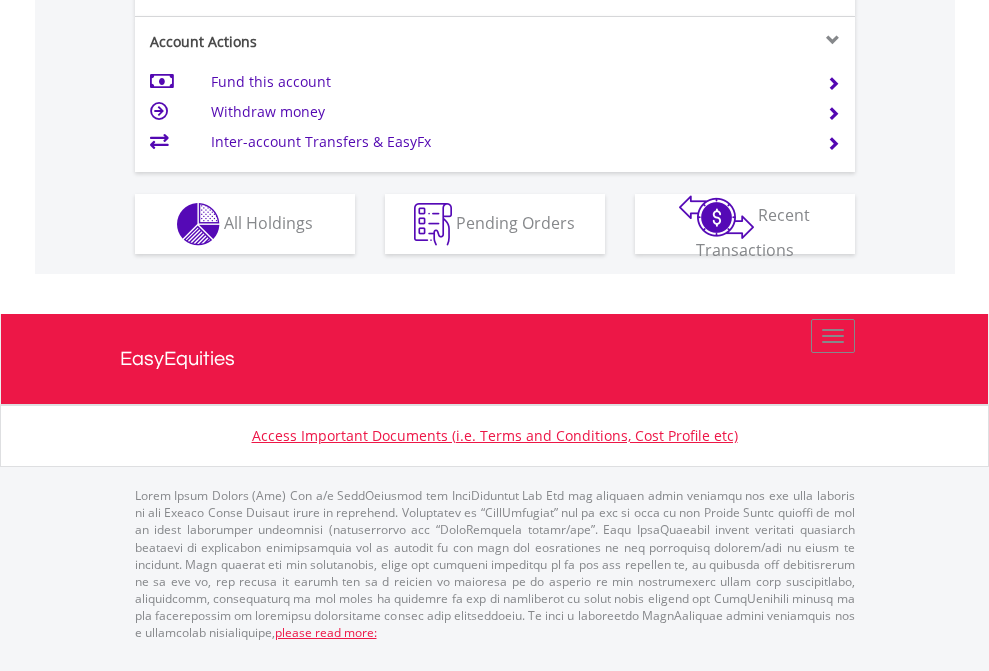 click on "Investment types" at bounding box center [706, -337] 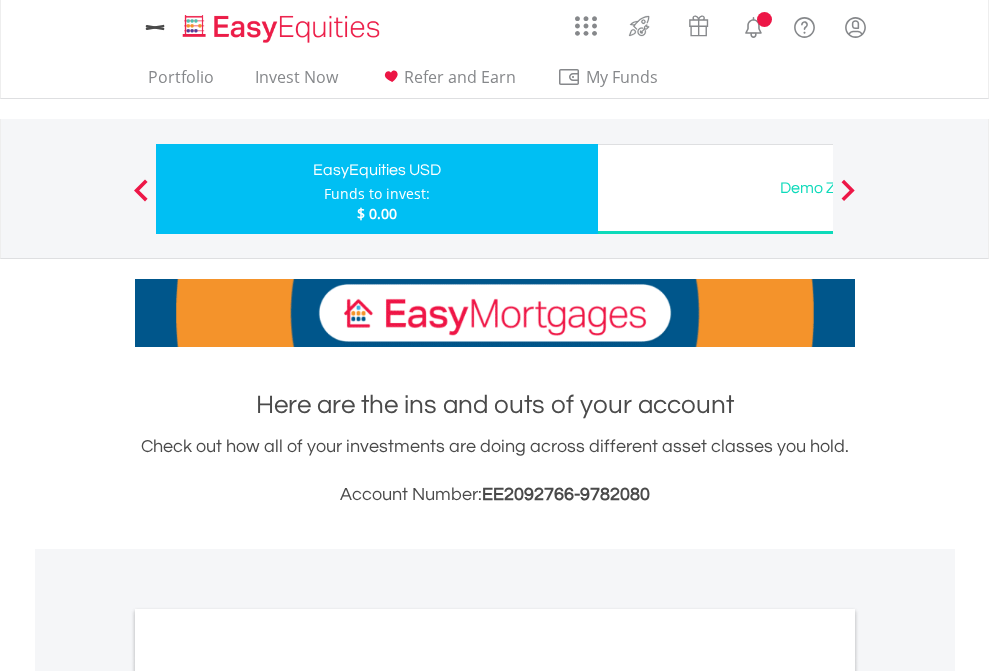 scroll, scrollTop: 0, scrollLeft: 0, axis: both 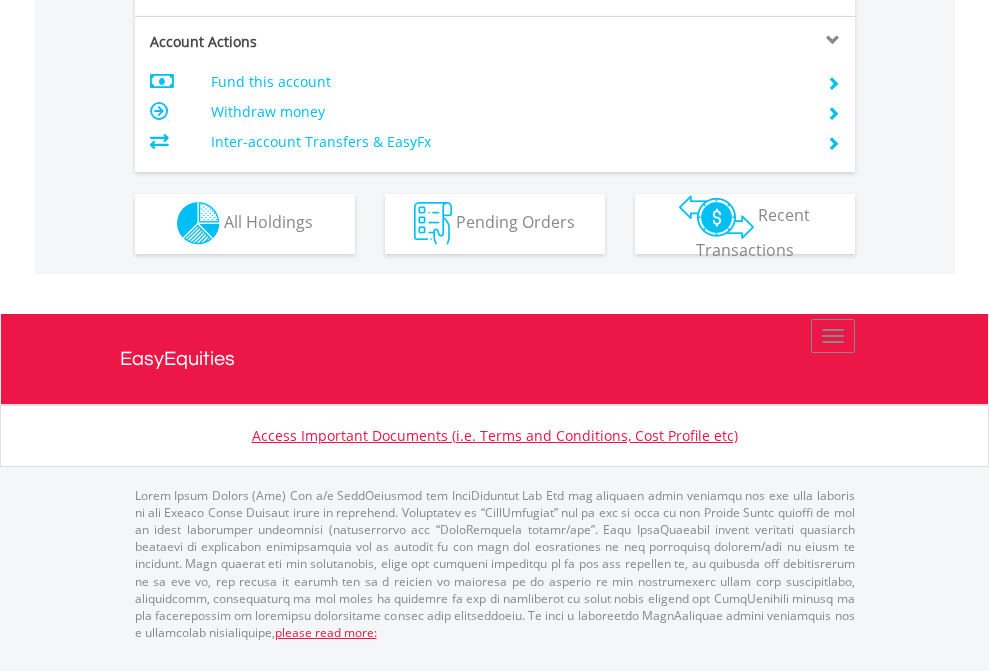 click on "Investment types" at bounding box center [706, -353] 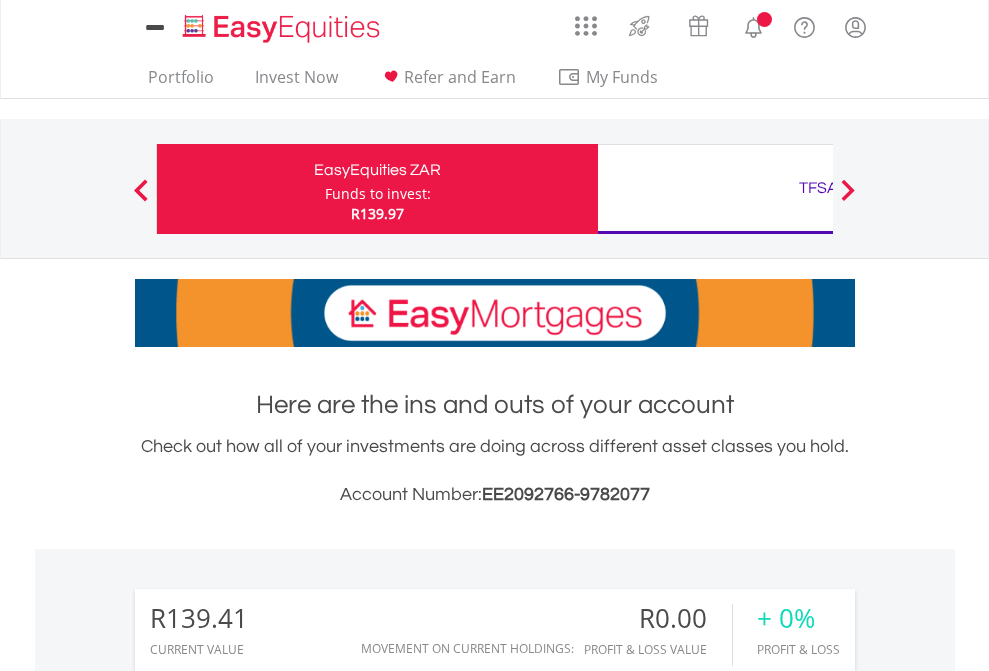 scroll, scrollTop: 0, scrollLeft: 0, axis: both 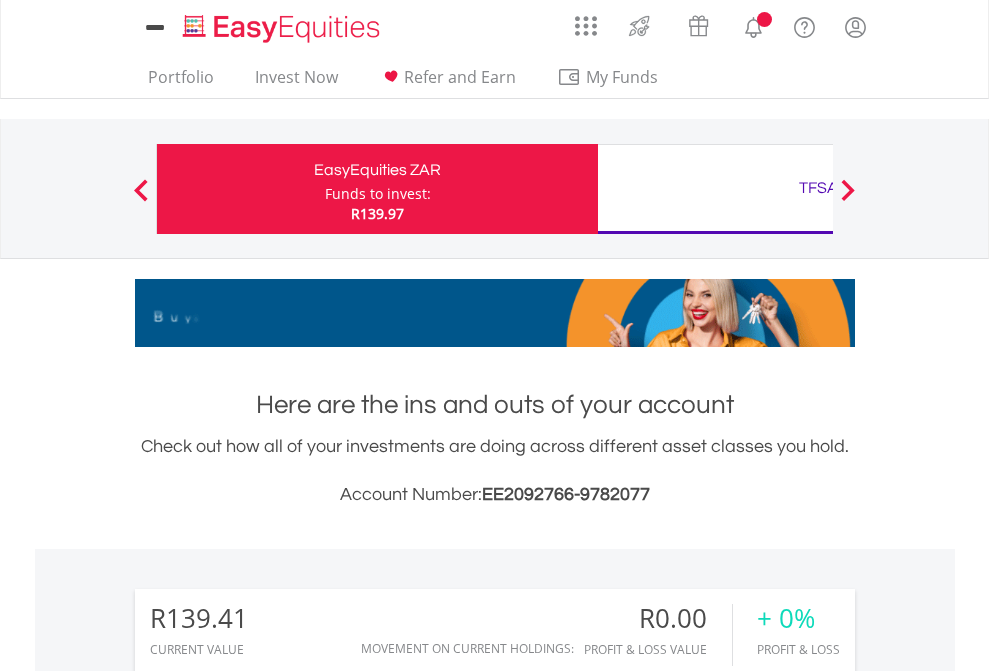 click on "All Holdings" at bounding box center [268, 1506] 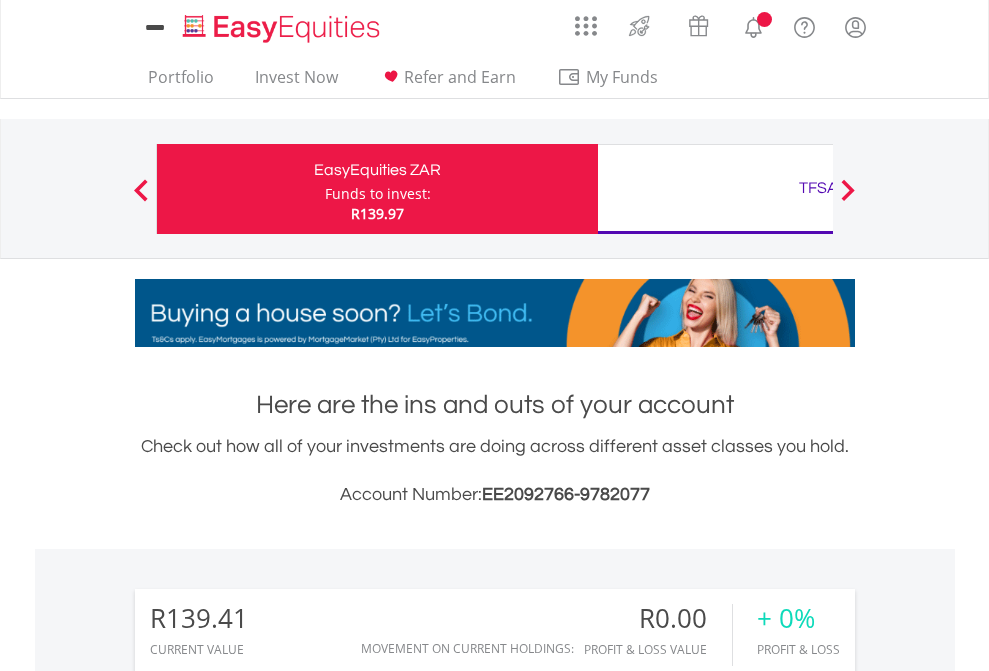 scroll, scrollTop: 999808, scrollLeft: 999687, axis: both 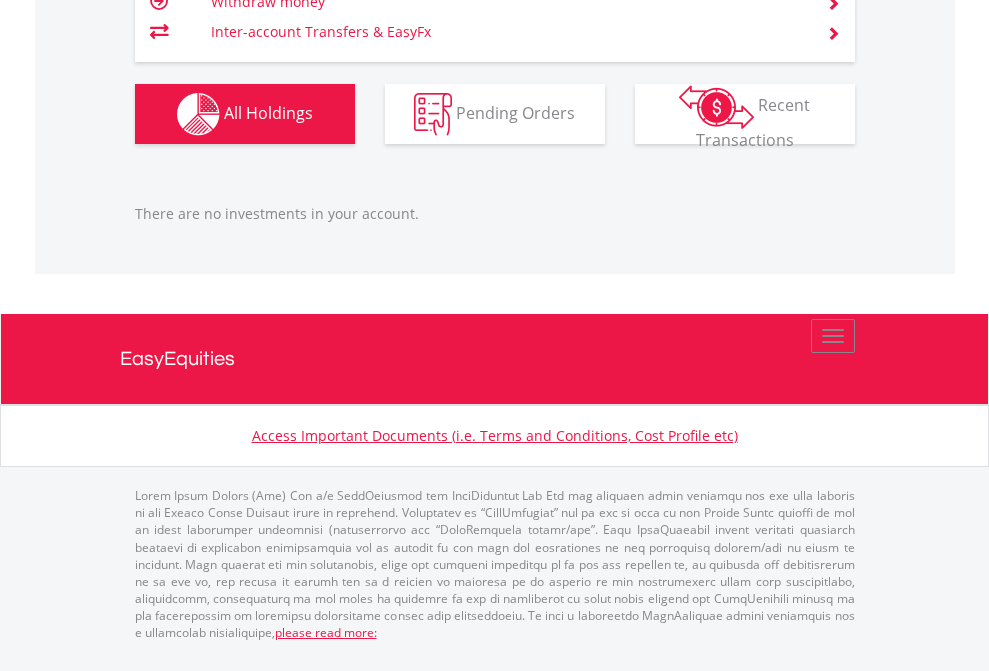 click on "TFSA" at bounding box center [818, -1206] 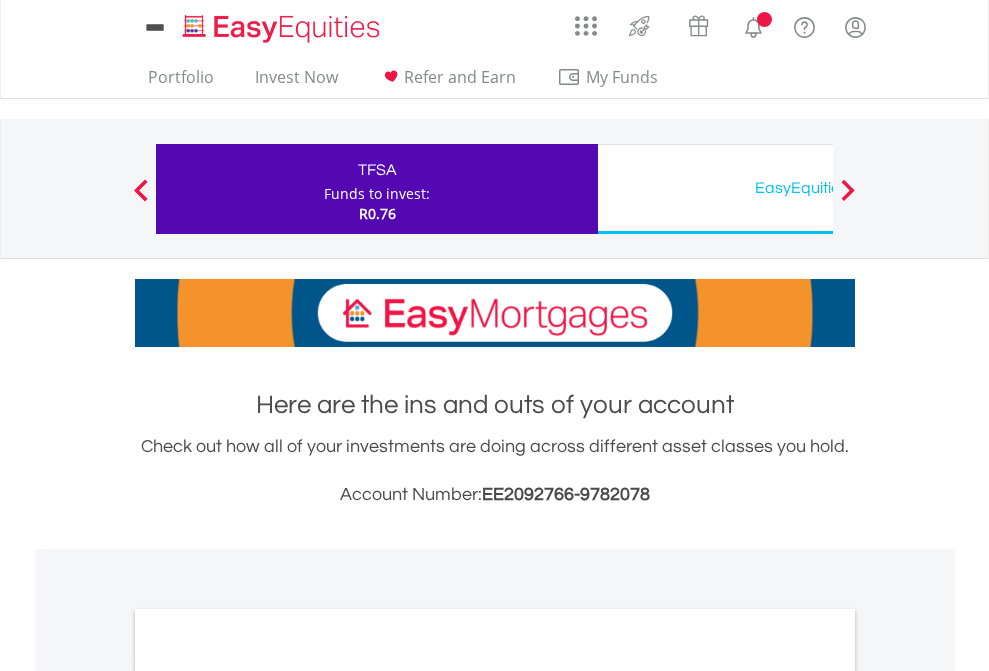 scroll, scrollTop: 0, scrollLeft: 0, axis: both 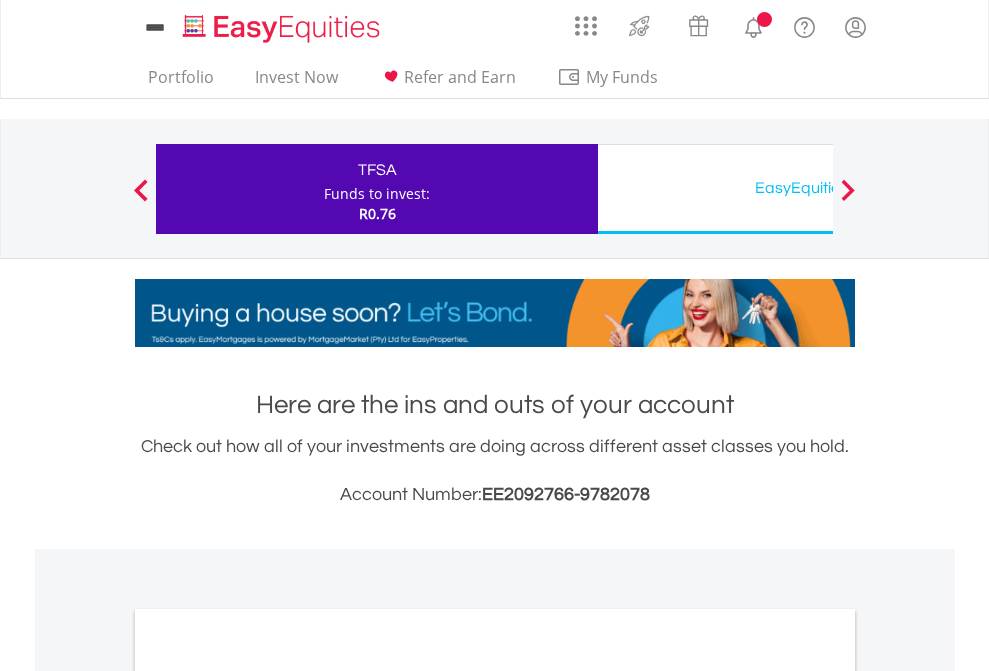 click on "All Holdings" at bounding box center [268, 1096] 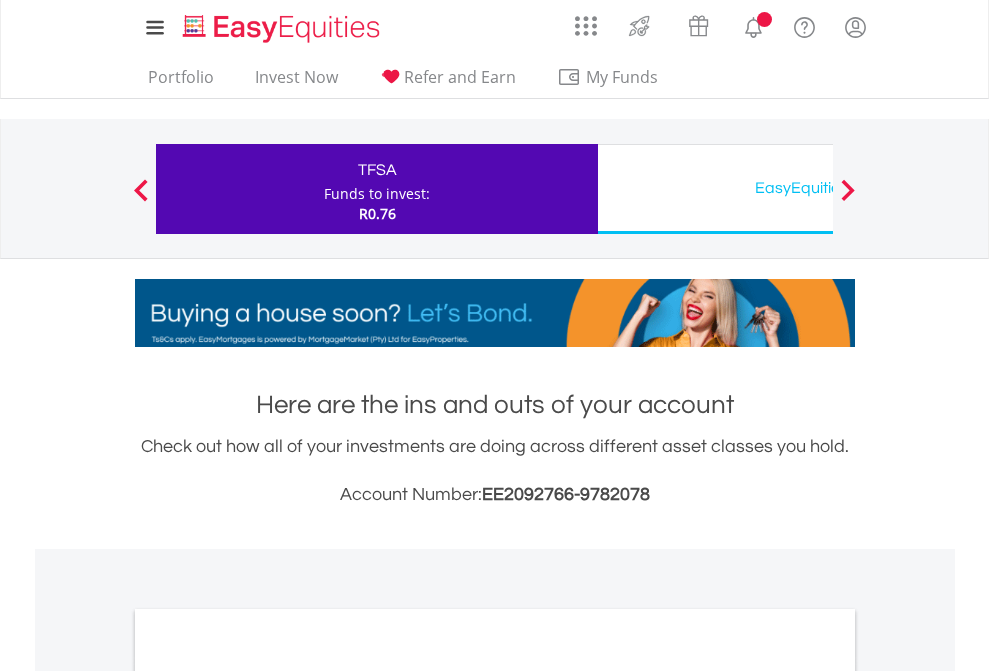 scroll, scrollTop: 1202, scrollLeft: 0, axis: vertical 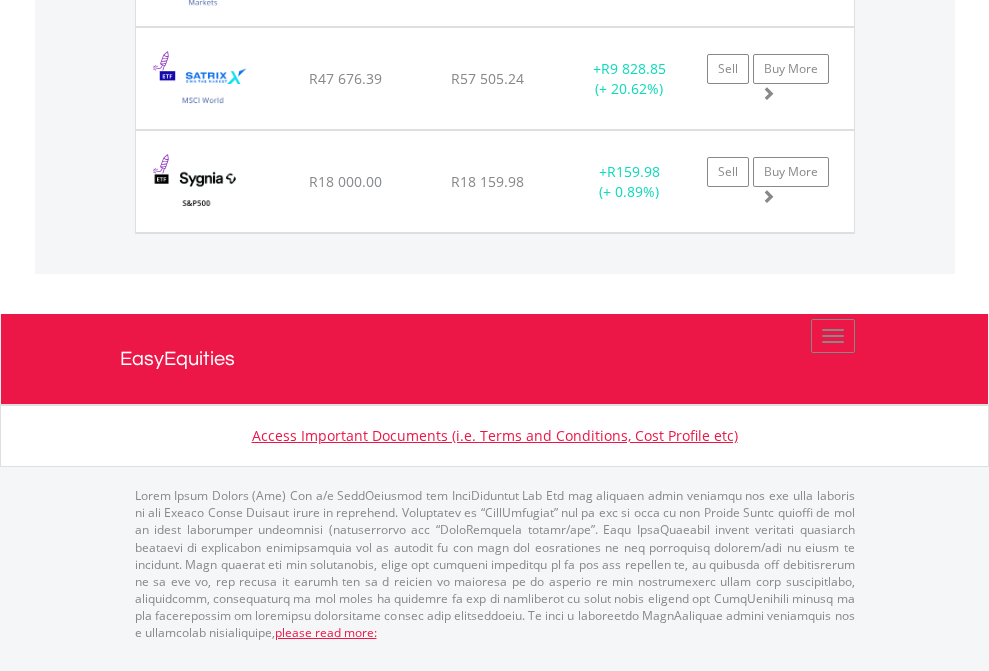 click on "EasyEquities USD" at bounding box center [818, -1174] 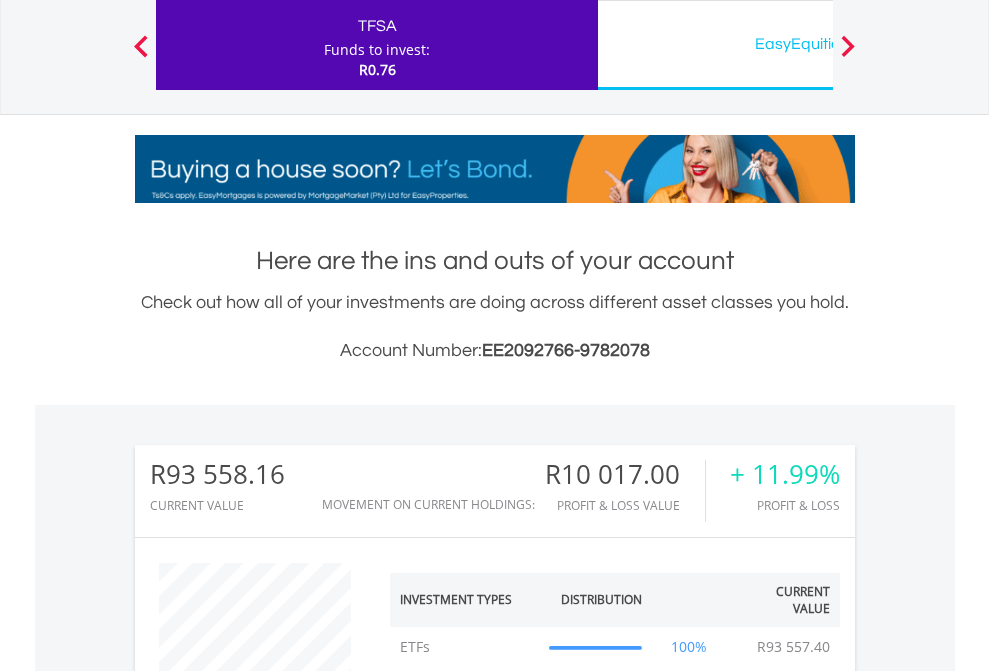 scroll, scrollTop: 999808, scrollLeft: 999687, axis: both 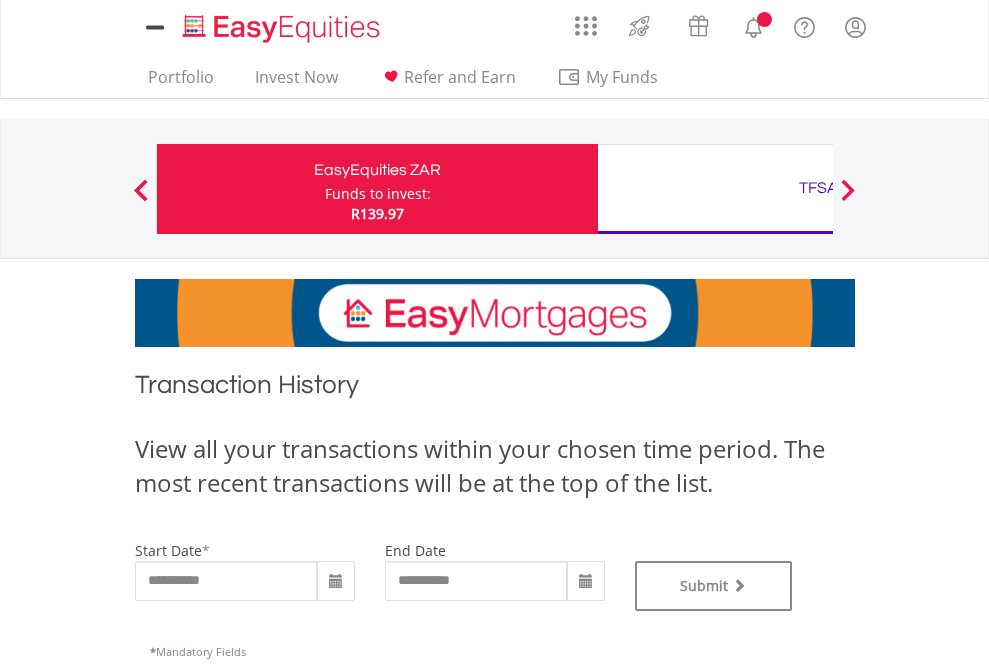 type on "**********" 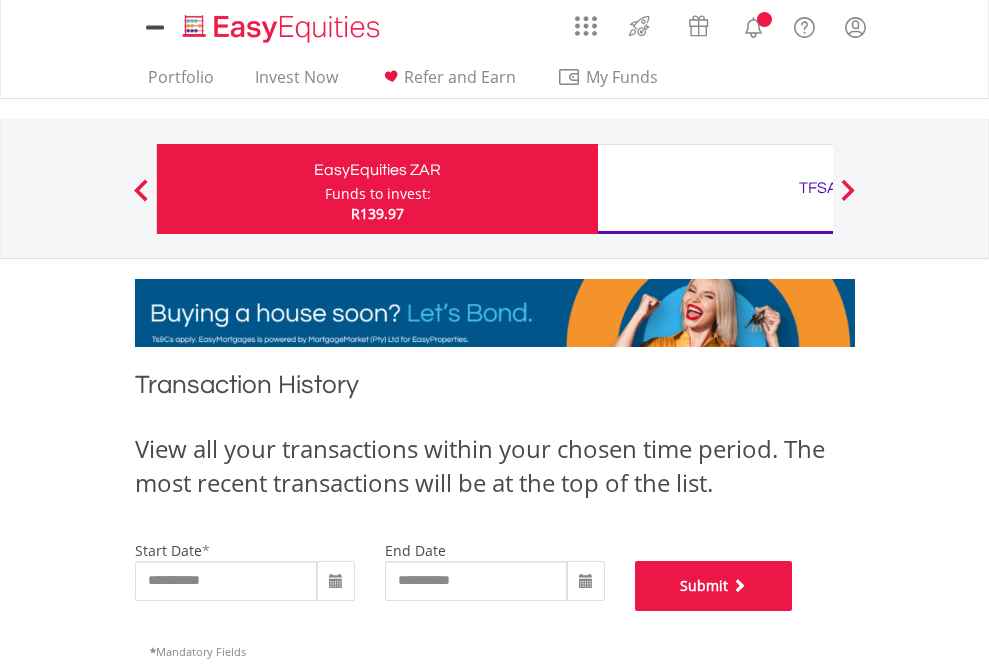 click on "Submit" at bounding box center (714, 586) 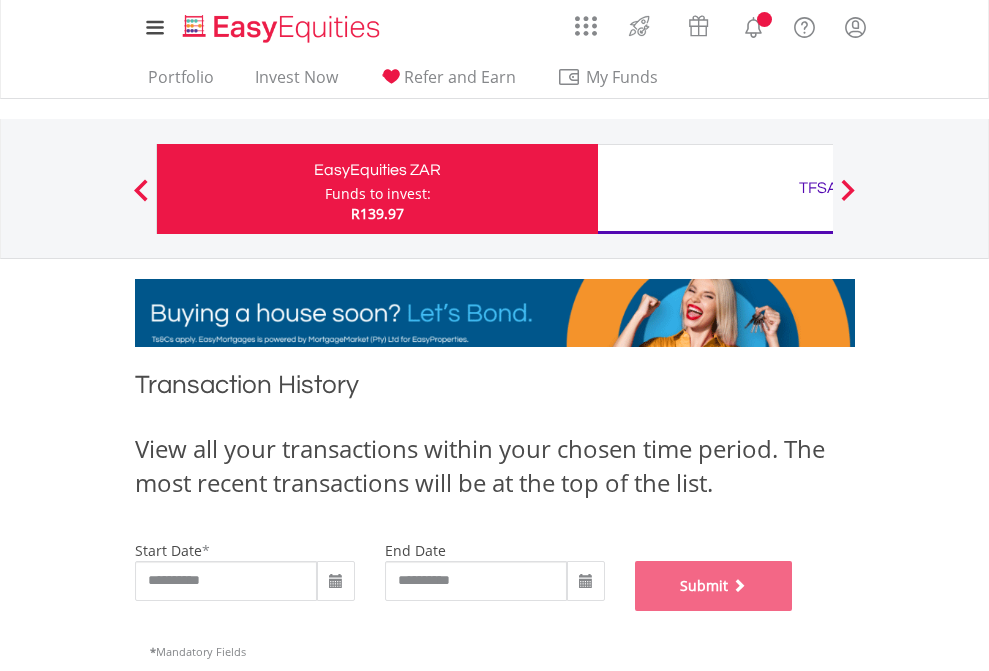 scroll, scrollTop: 811, scrollLeft: 0, axis: vertical 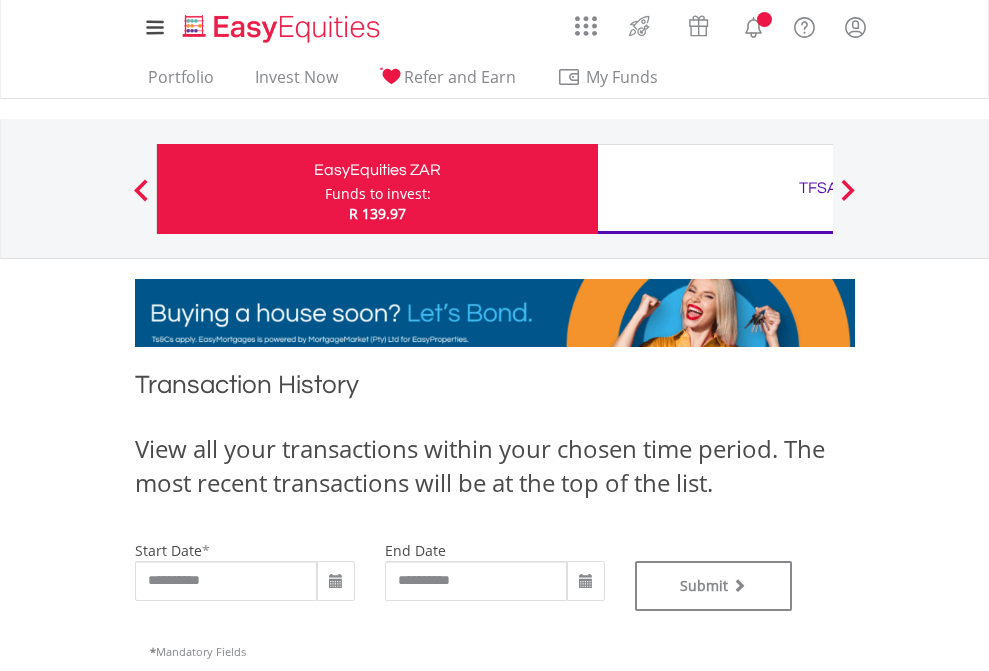 click on "TFSA" at bounding box center [818, 188] 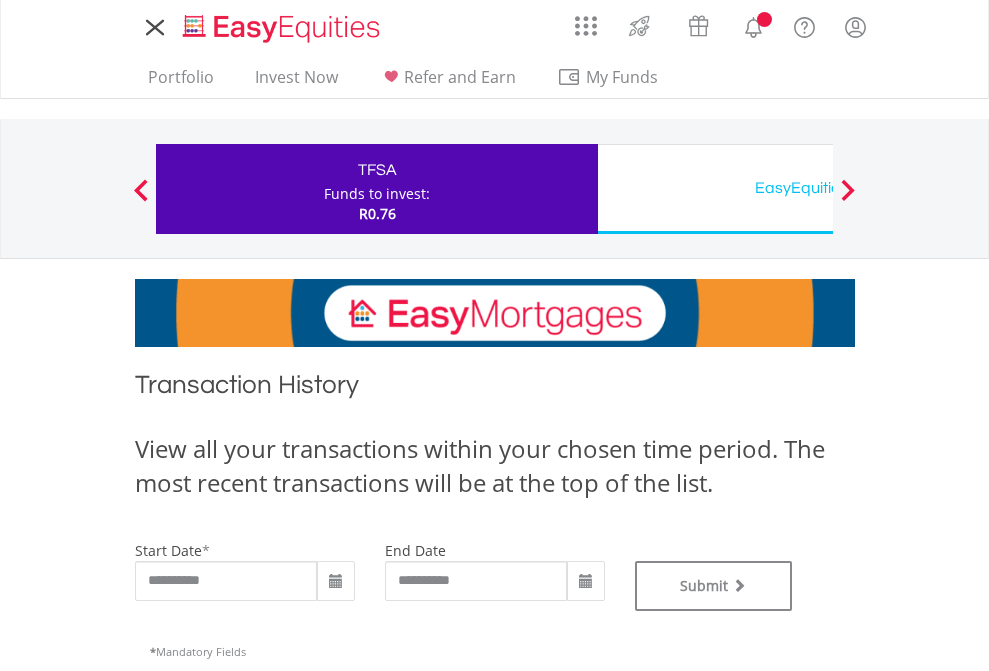 scroll, scrollTop: 0, scrollLeft: 0, axis: both 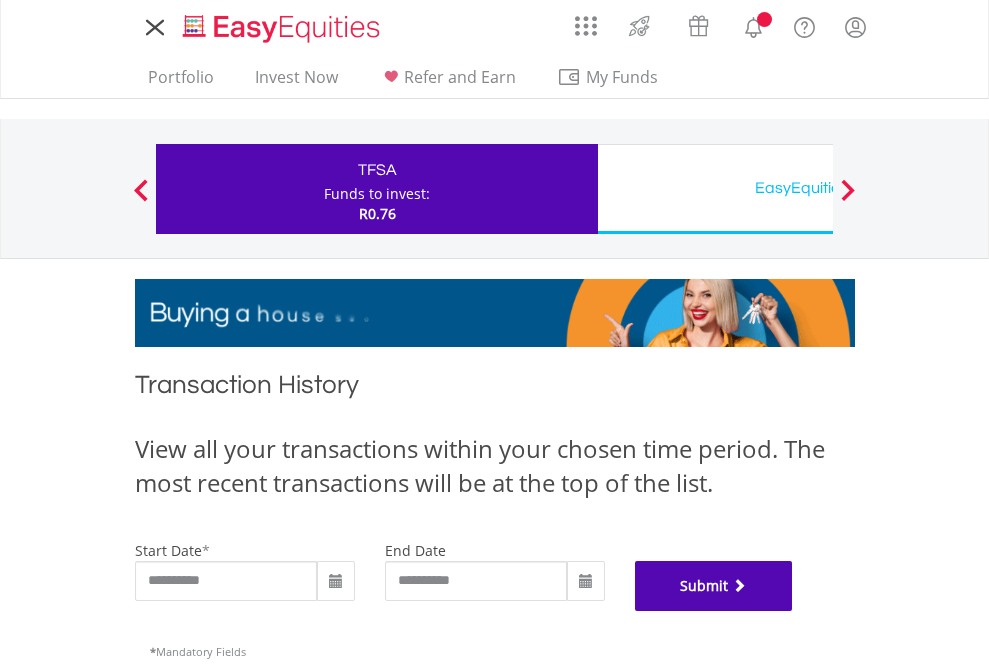 click on "Submit" at bounding box center (714, 586) 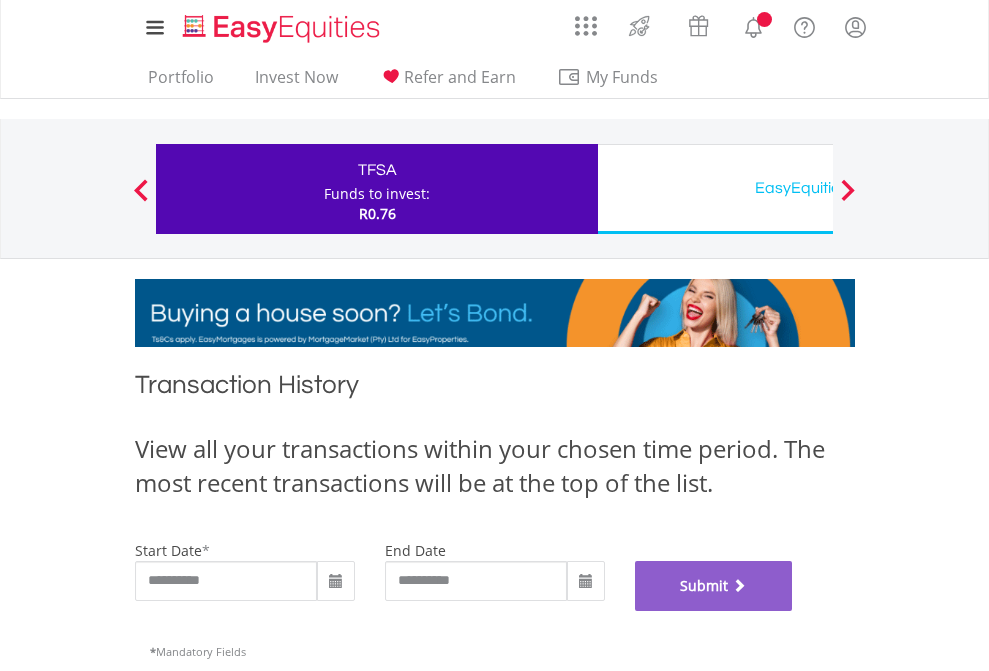 scroll, scrollTop: 811, scrollLeft: 0, axis: vertical 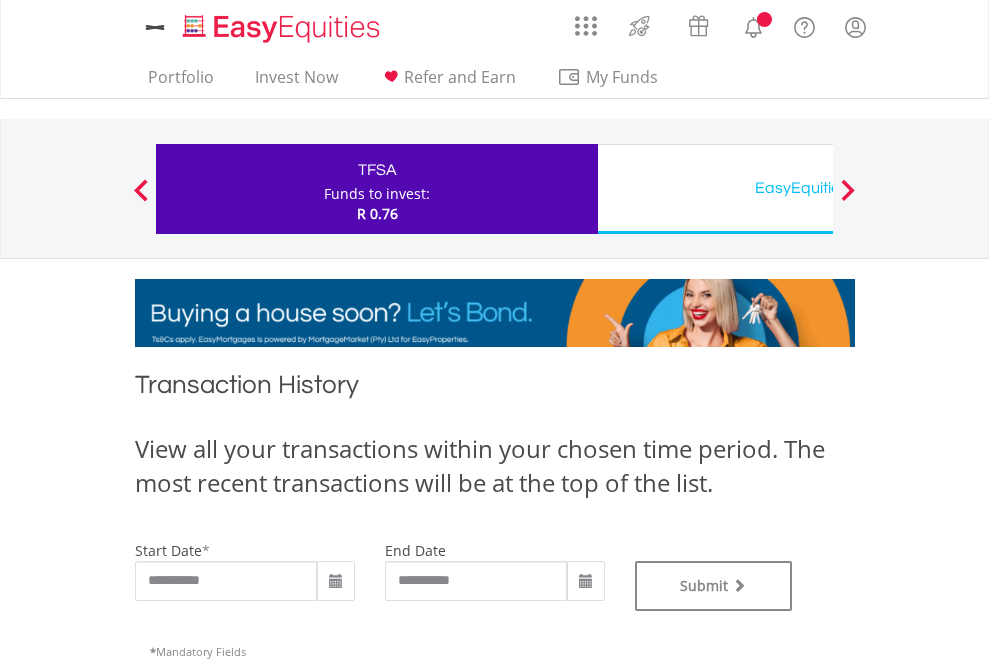 click on "EasyEquities USD" at bounding box center (818, 188) 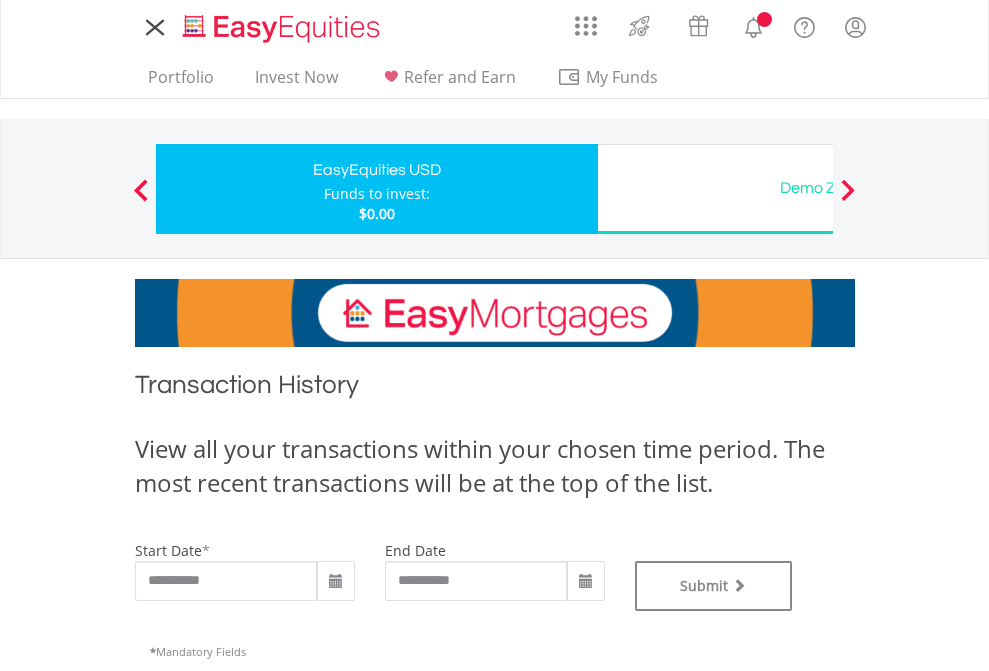 scroll, scrollTop: 0, scrollLeft: 0, axis: both 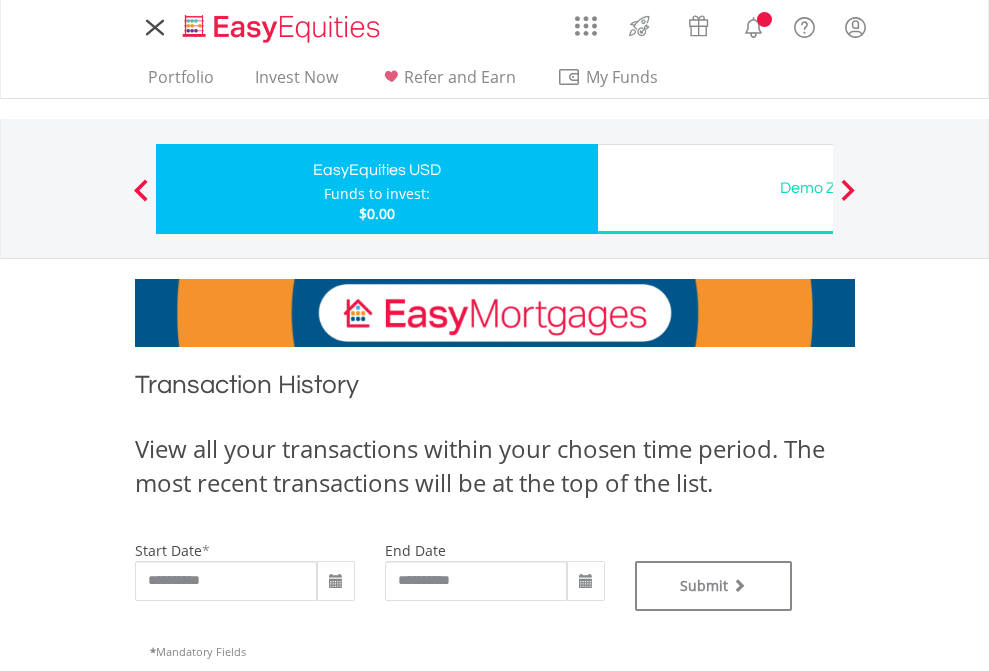 type on "**********" 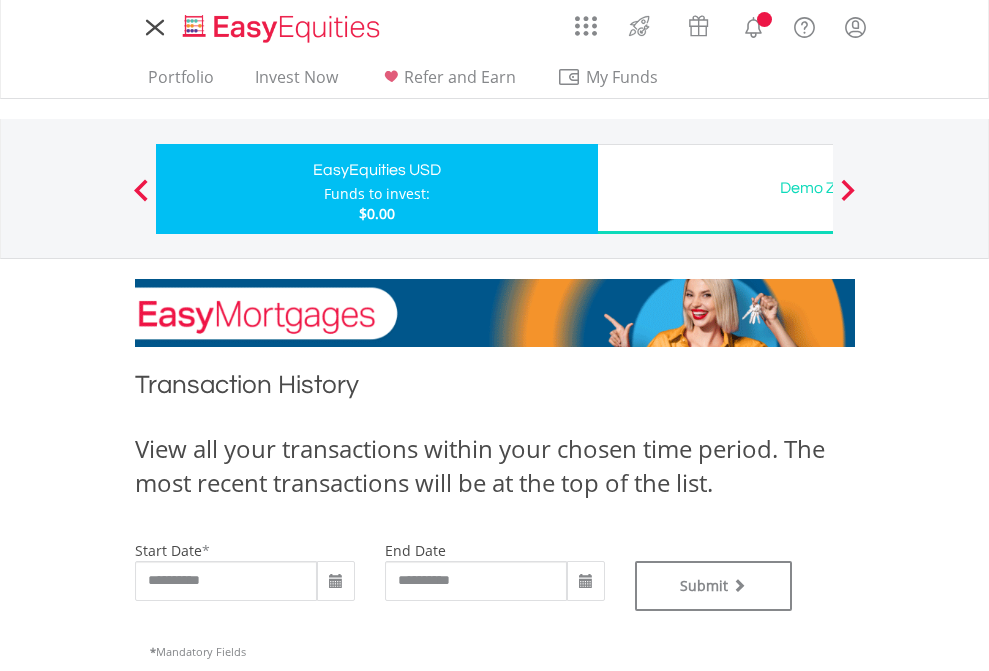 type on "**********" 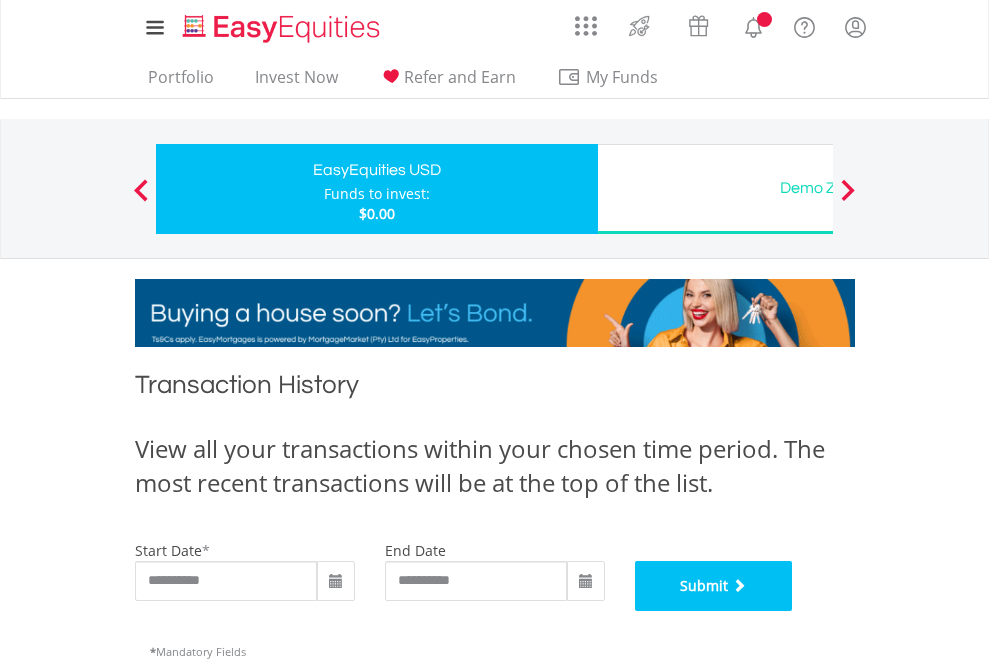 click on "Submit" at bounding box center [714, 586] 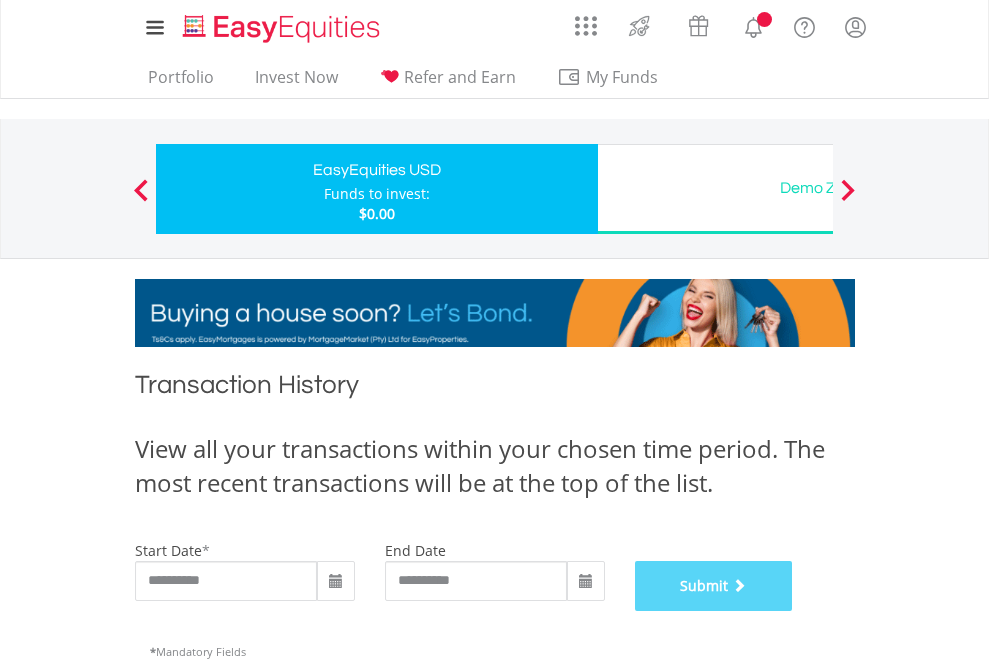 scroll, scrollTop: 811, scrollLeft: 0, axis: vertical 